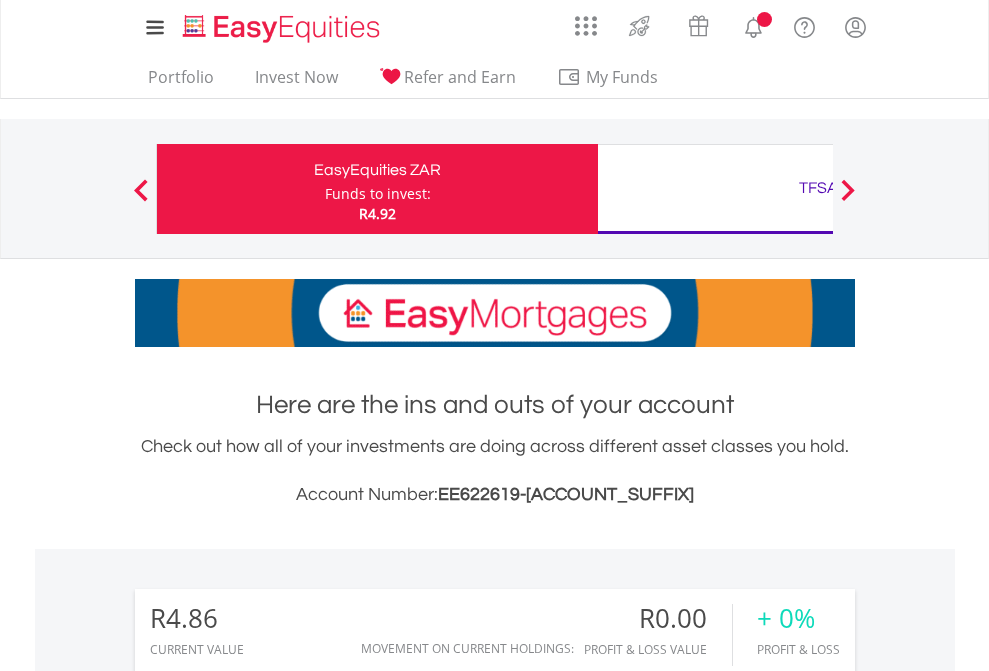 scroll, scrollTop: 0, scrollLeft: 0, axis: both 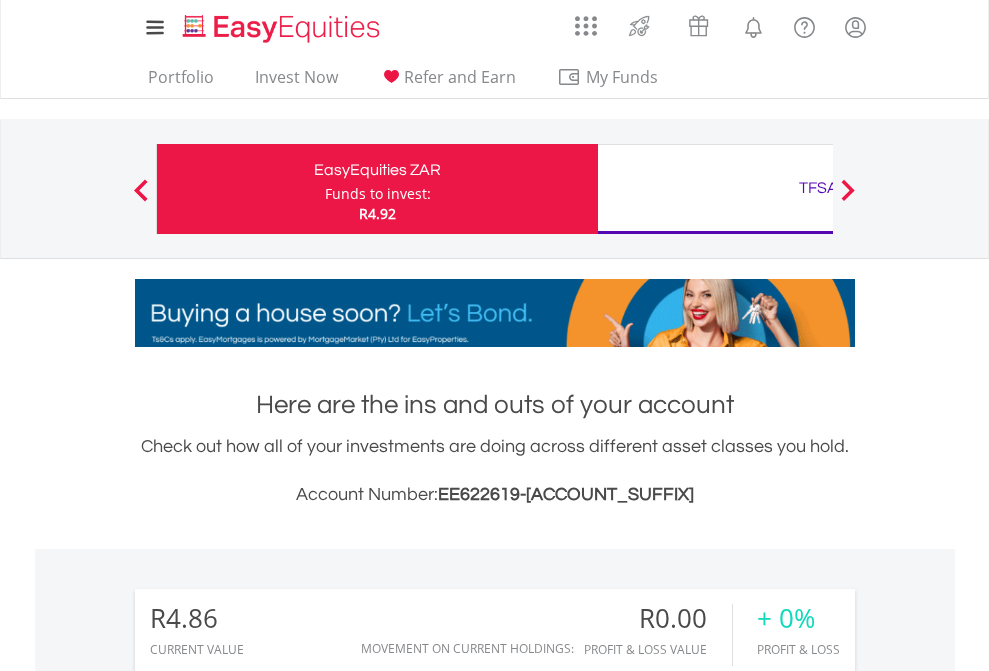 click on "Funds to invest:" at bounding box center [378, 194] 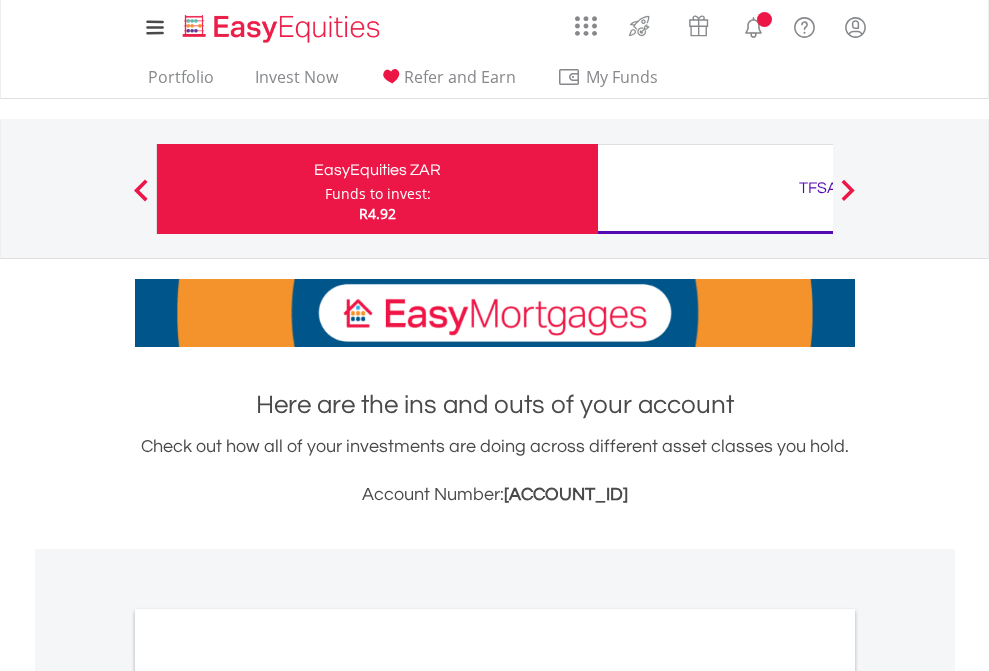 scroll, scrollTop: 0, scrollLeft: 0, axis: both 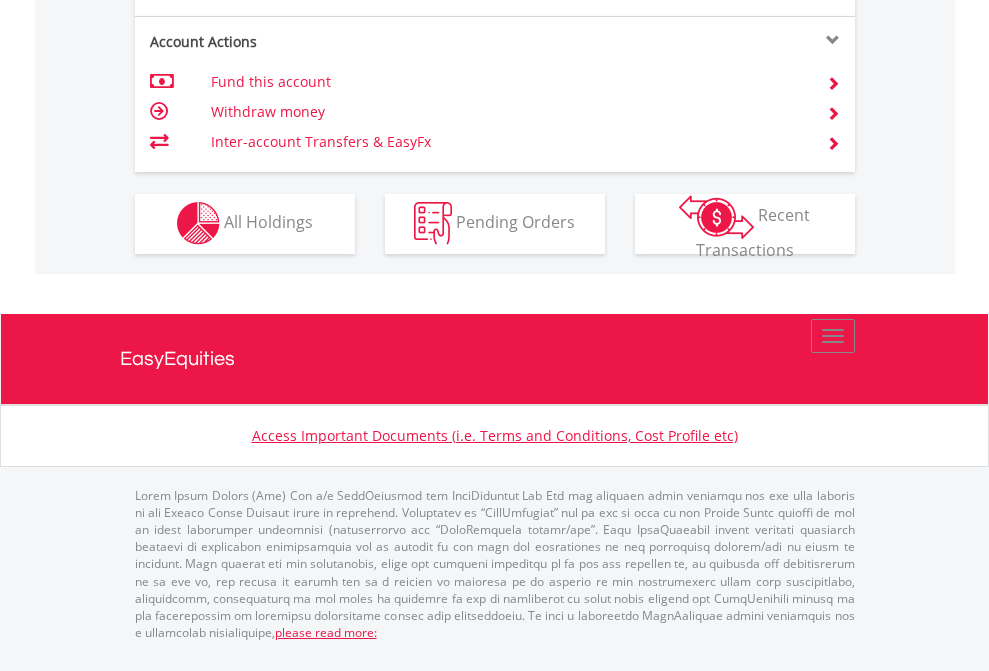 click on "Investment types" at bounding box center [706, -353] 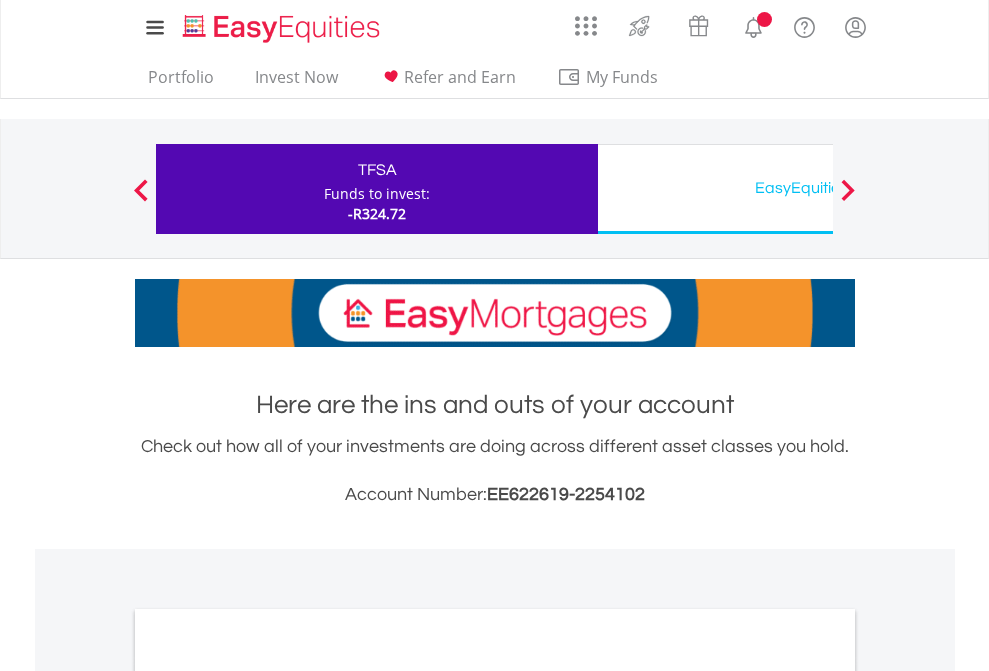 scroll, scrollTop: 0, scrollLeft: 0, axis: both 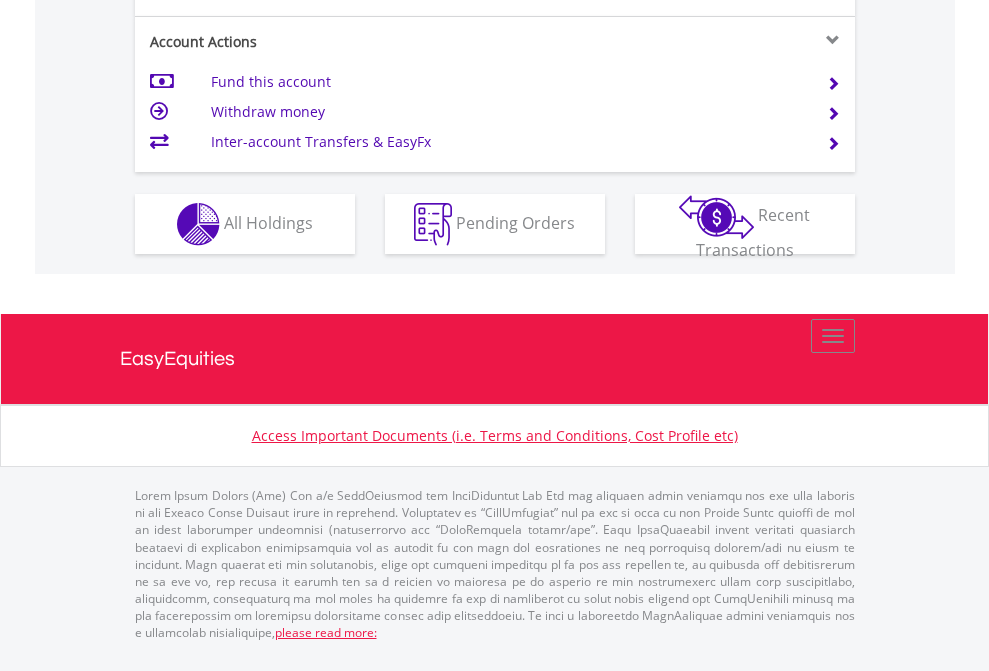 click on "Investment types" at bounding box center (706, -337) 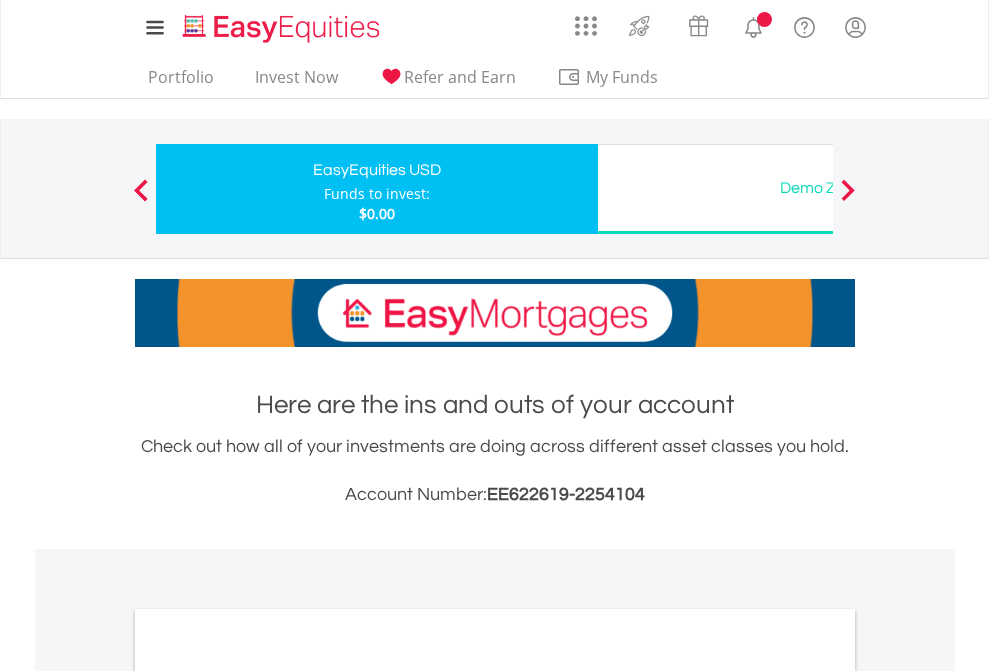 scroll, scrollTop: 0, scrollLeft: 0, axis: both 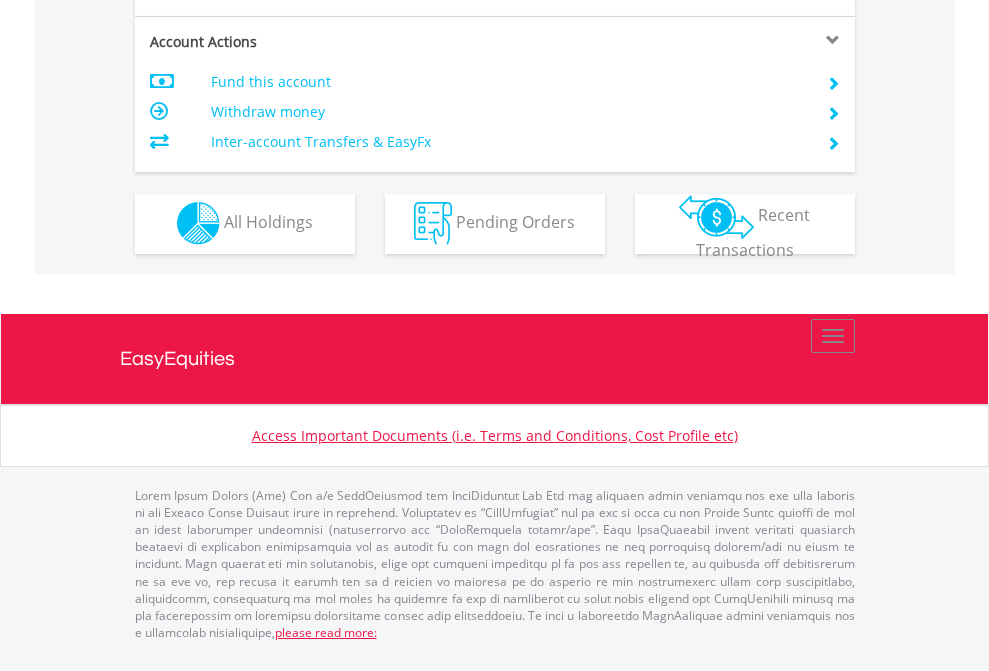 click on "Investment types" at bounding box center (706, -353) 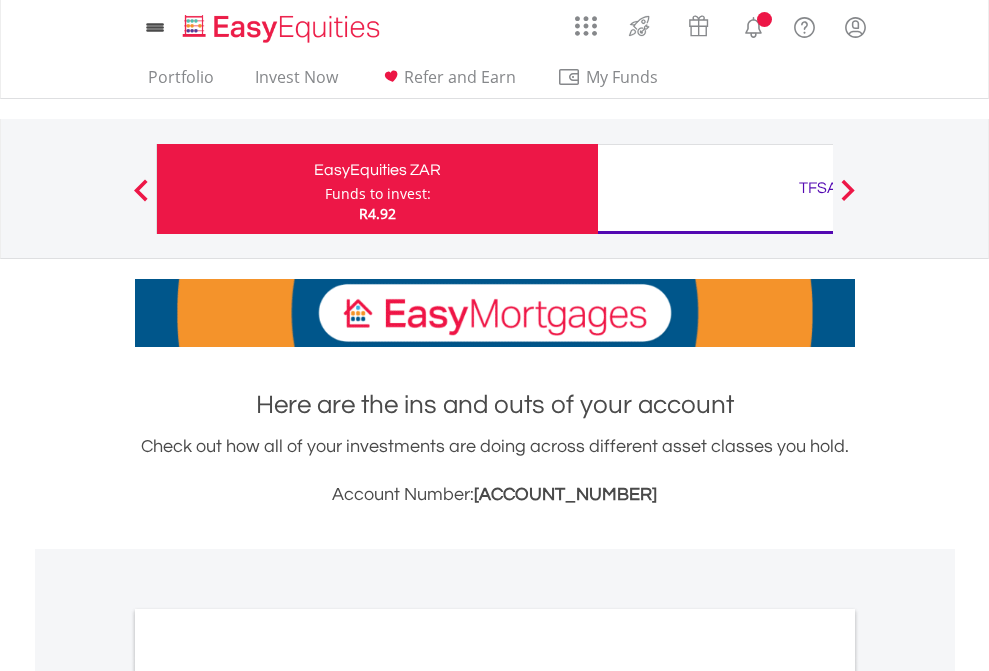 scroll, scrollTop: 0, scrollLeft: 0, axis: both 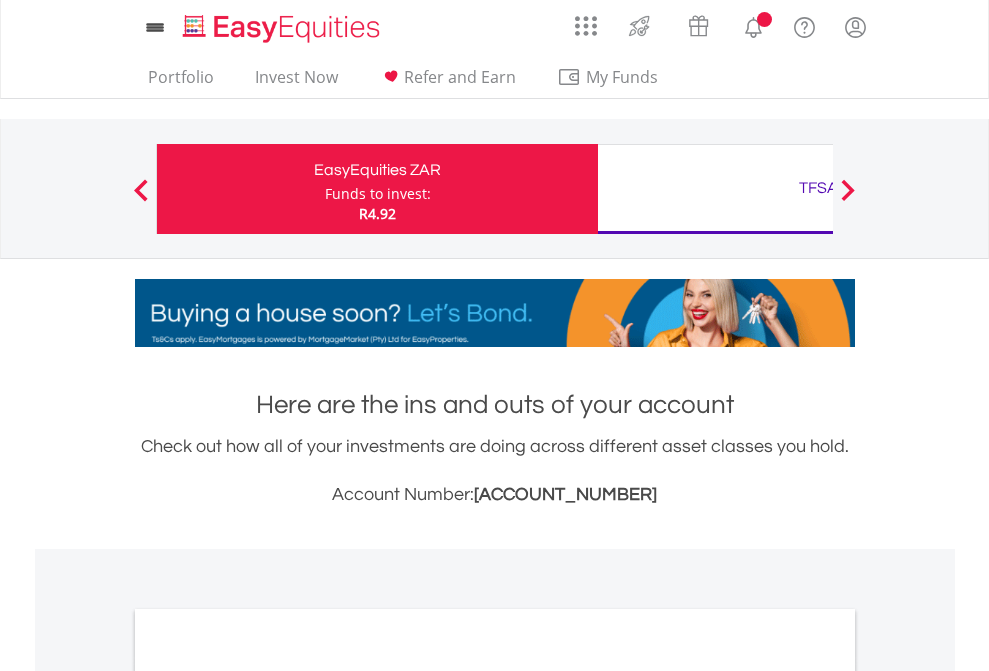 click on "All Holdings" at bounding box center [268, 1096] 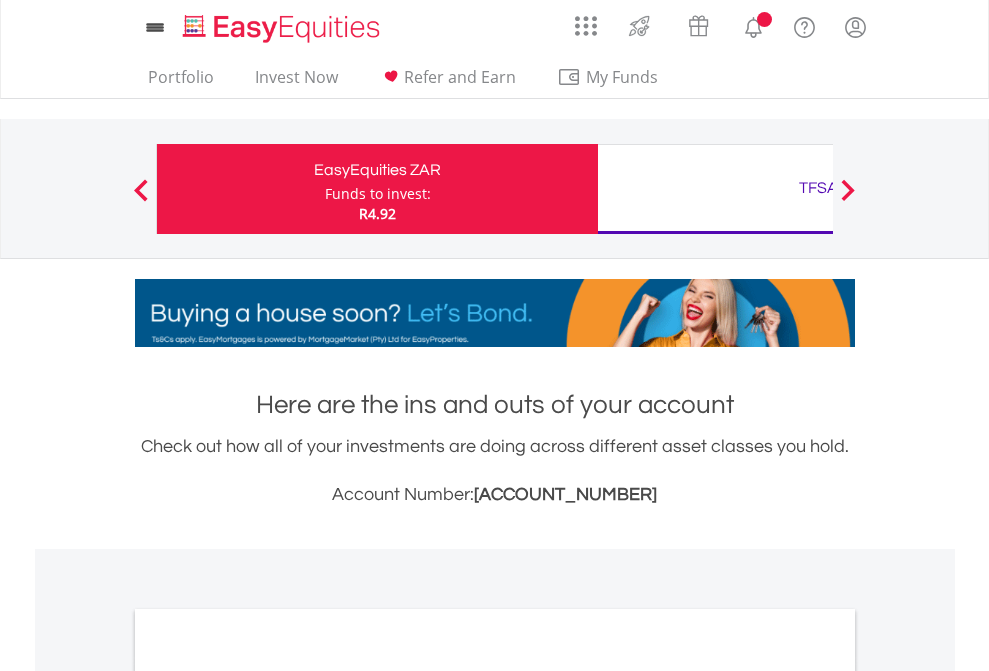 scroll, scrollTop: 1486, scrollLeft: 0, axis: vertical 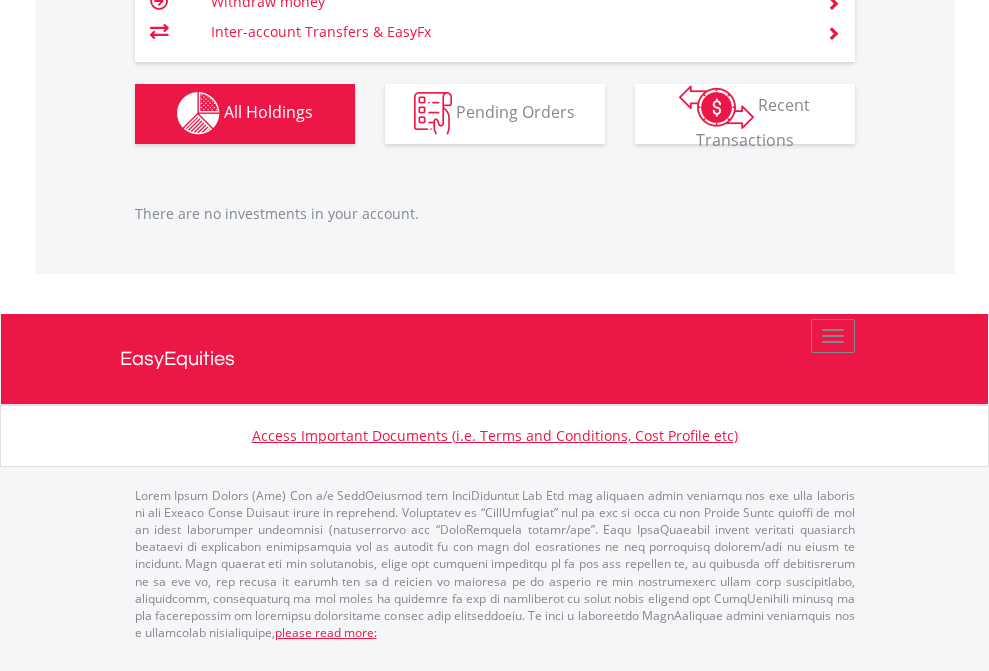 click on "TFSA" at bounding box center [818, -1142] 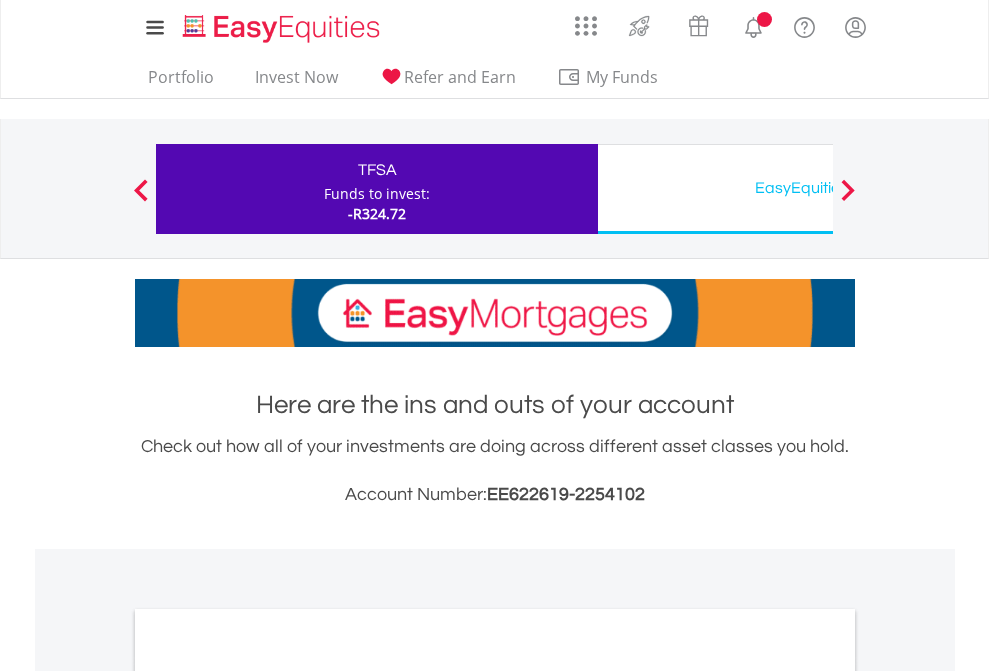 scroll, scrollTop: 0, scrollLeft: 0, axis: both 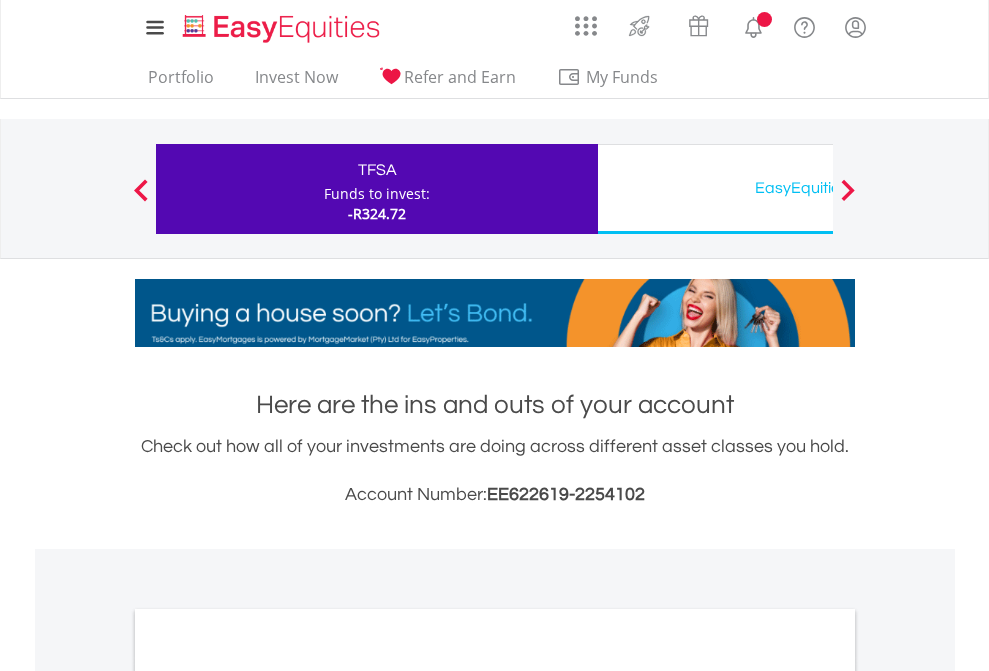 click on "All Holdings" at bounding box center (268, 1096) 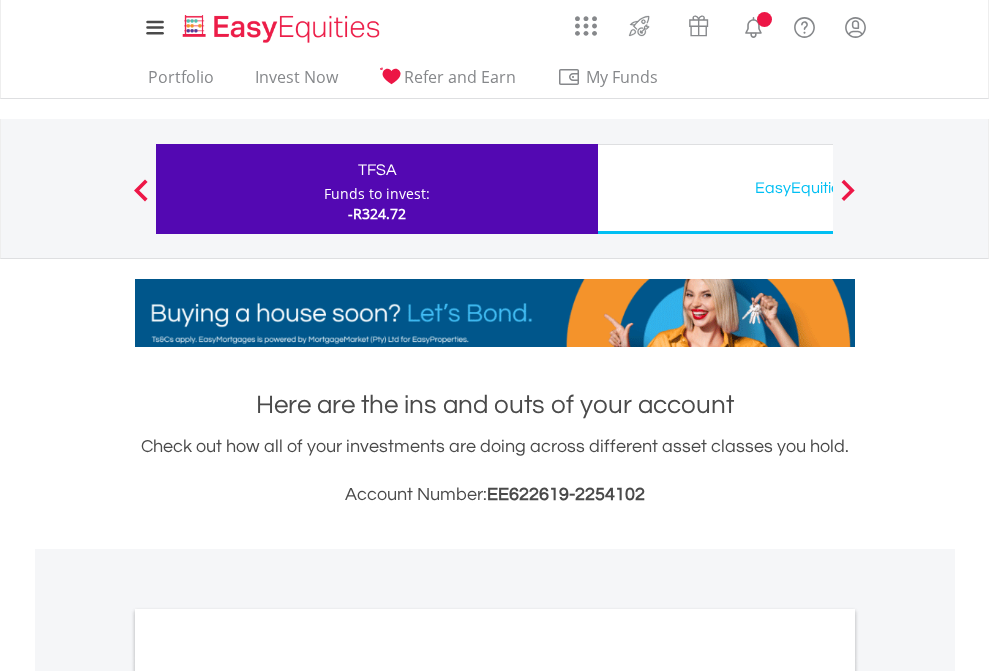 scroll, scrollTop: 1202, scrollLeft: 0, axis: vertical 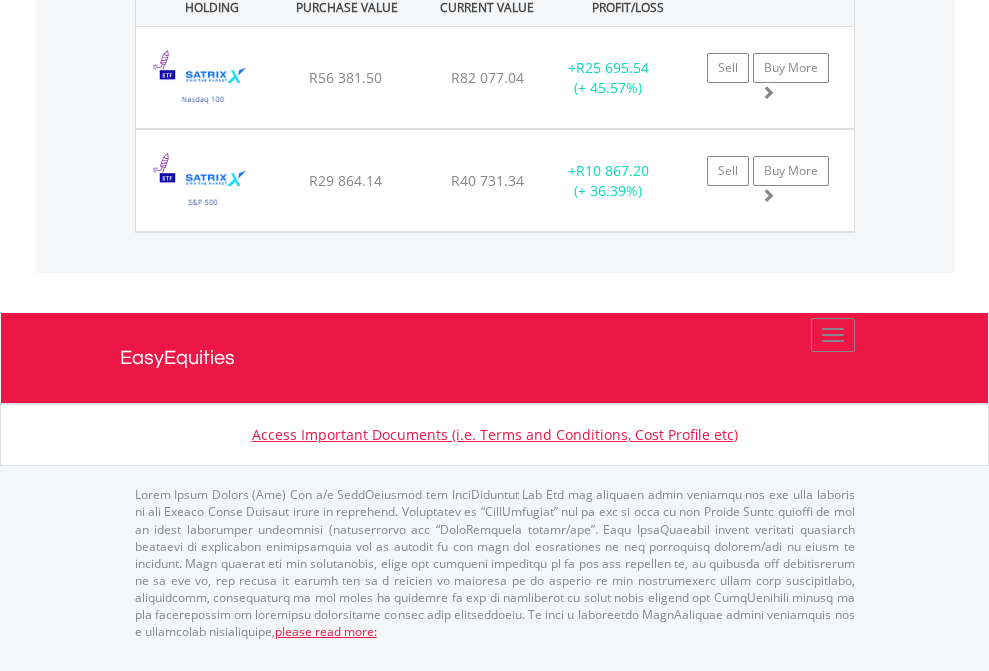 click on "EasyEquities USD" at bounding box center [818, -1442] 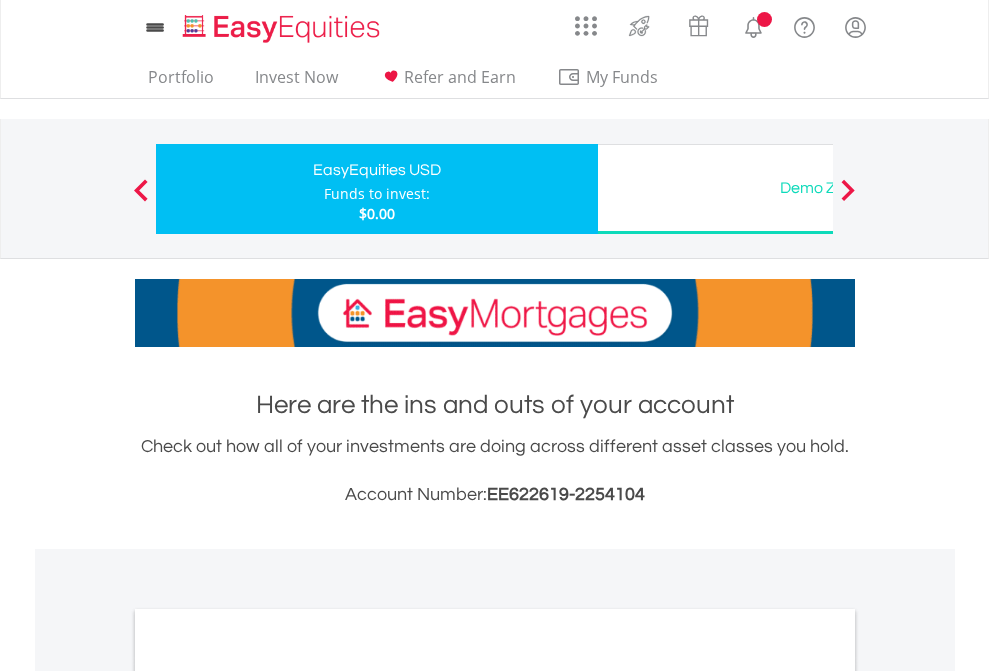 scroll, scrollTop: 0, scrollLeft: 0, axis: both 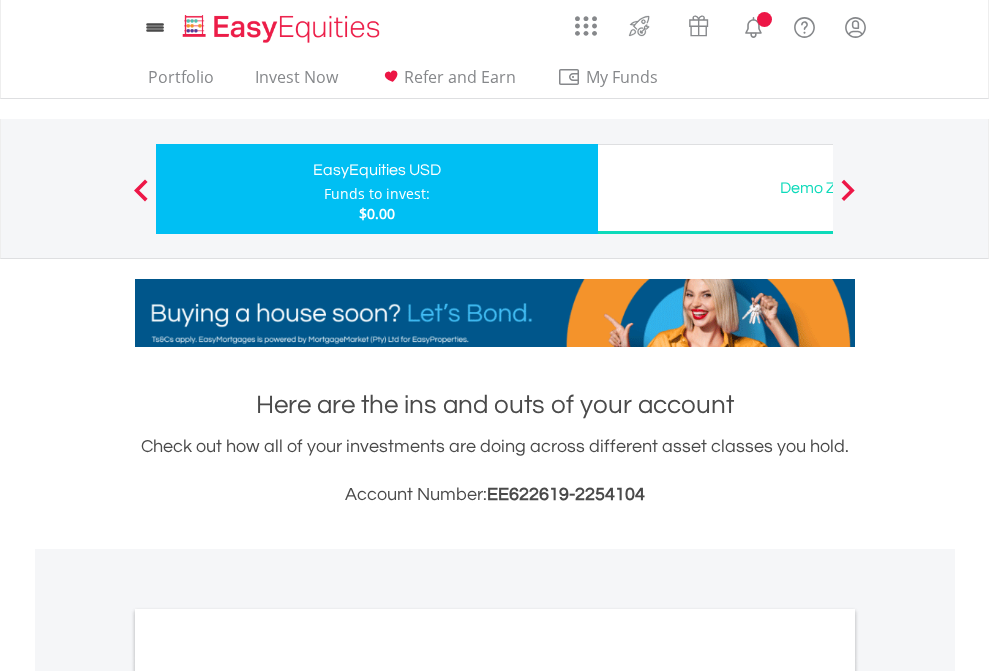click on "All Holdings" at bounding box center [268, 1096] 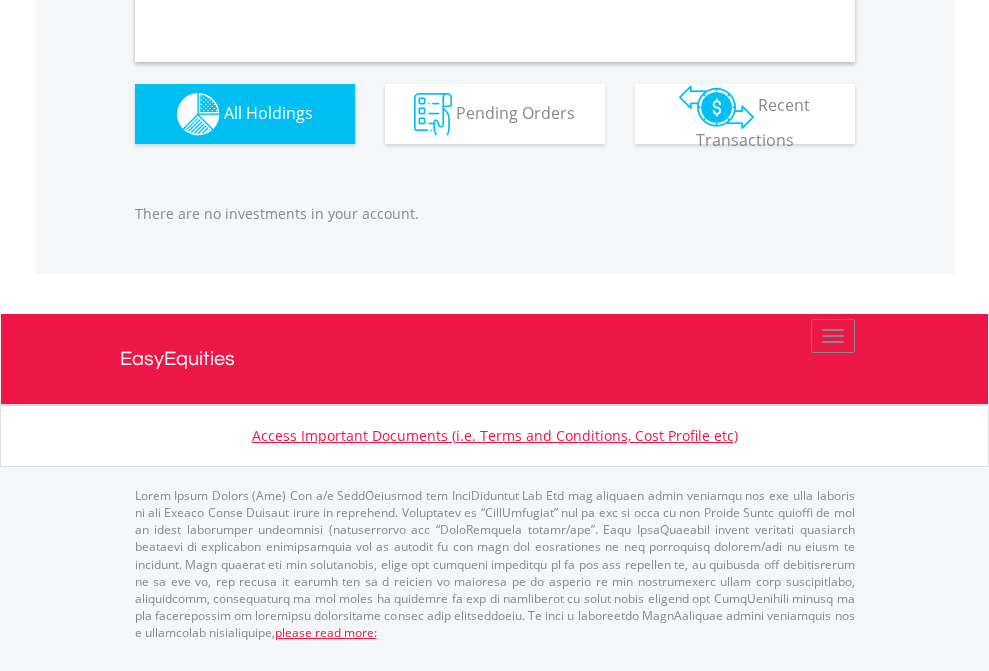 scroll, scrollTop: 1980, scrollLeft: 0, axis: vertical 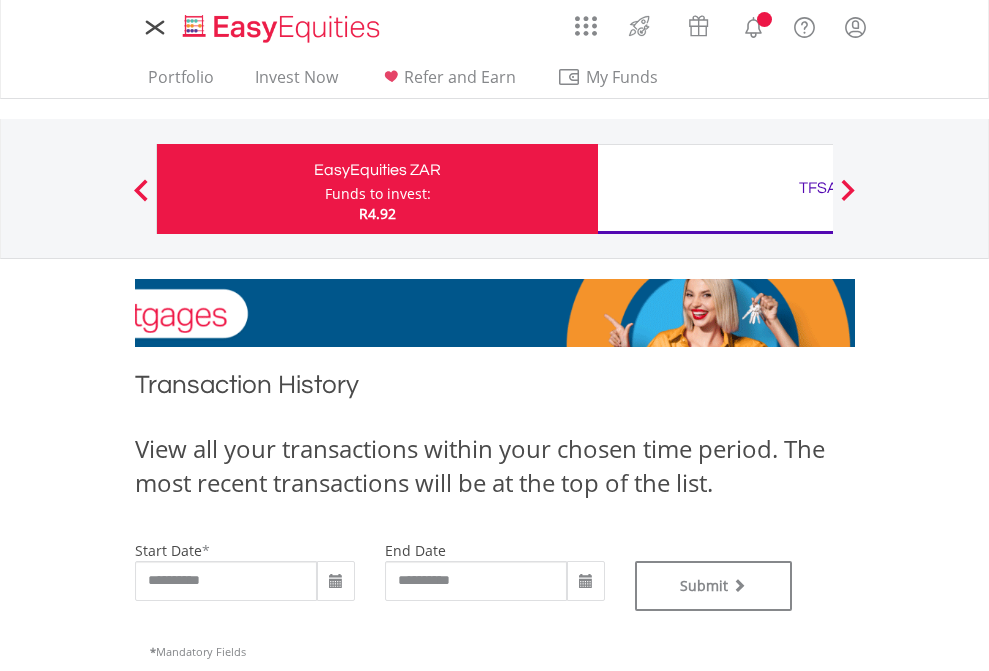 type on "**********" 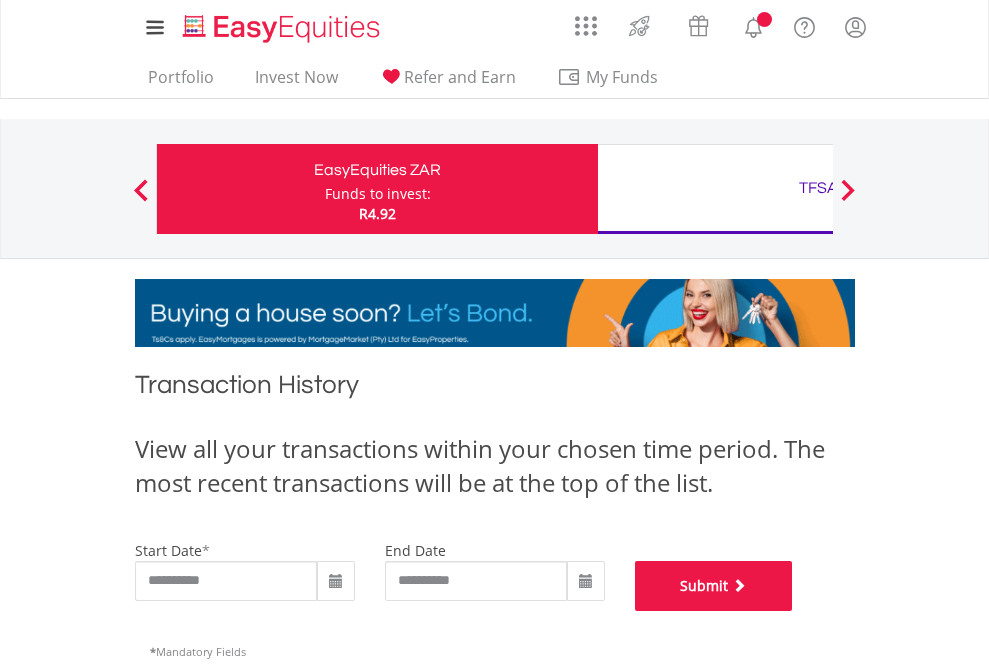 click on "Submit" at bounding box center [714, 586] 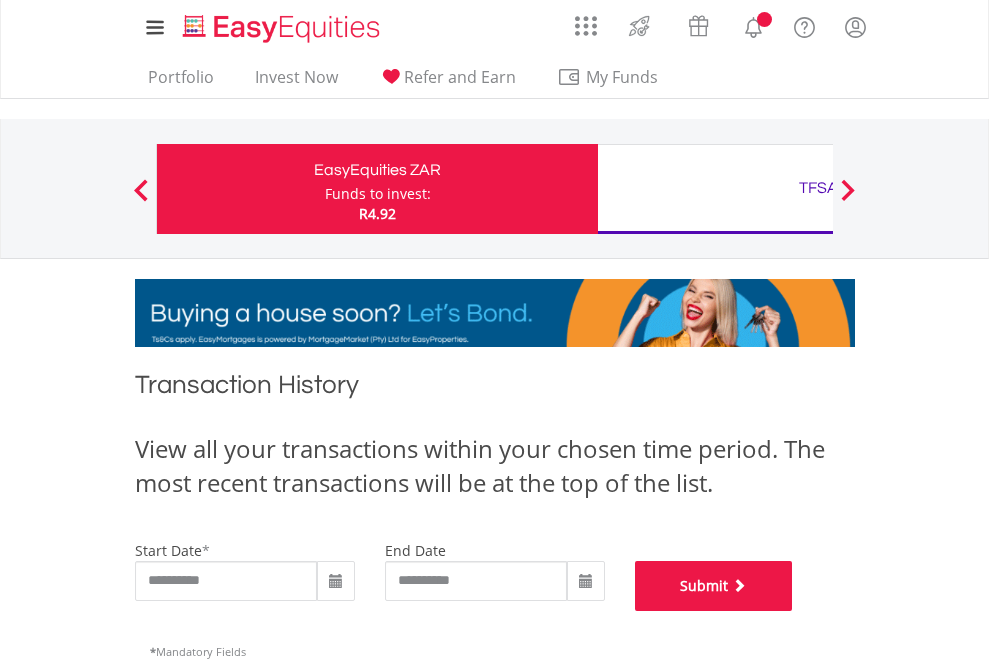 scroll, scrollTop: 811, scrollLeft: 0, axis: vertical 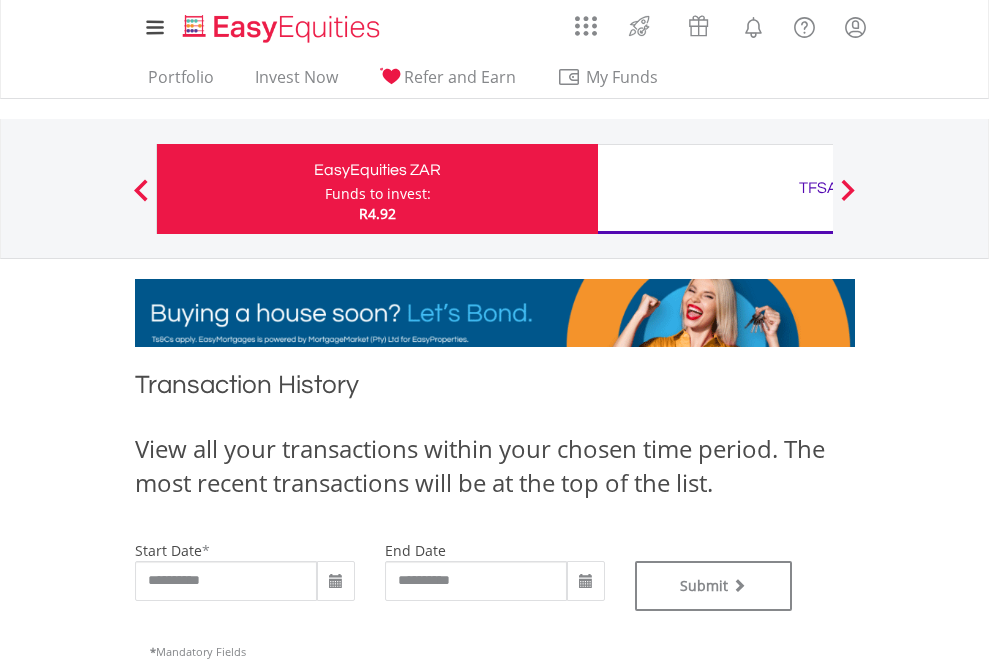 click on "TFSA" at bounding box center (818, 188) 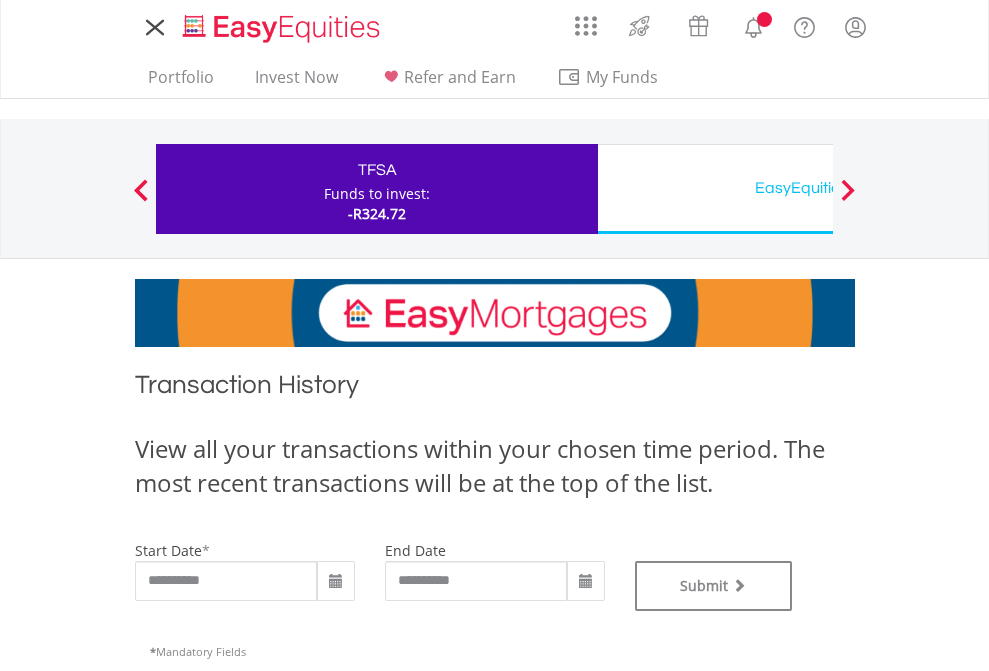 scroll, scrollTop: 0, scrollLeft: 0, axis: both 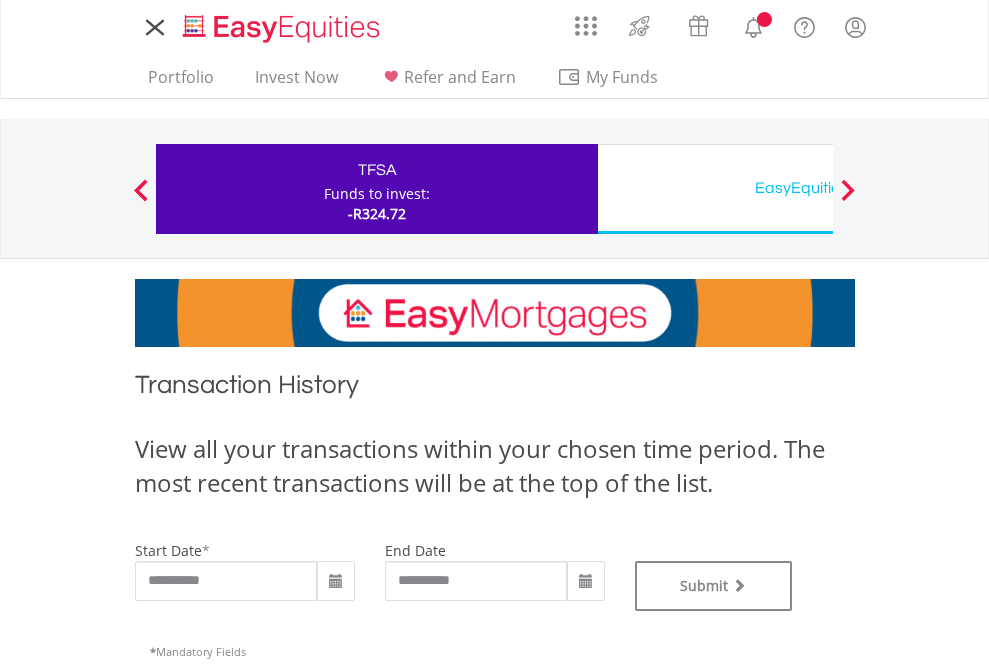 type on "**********" 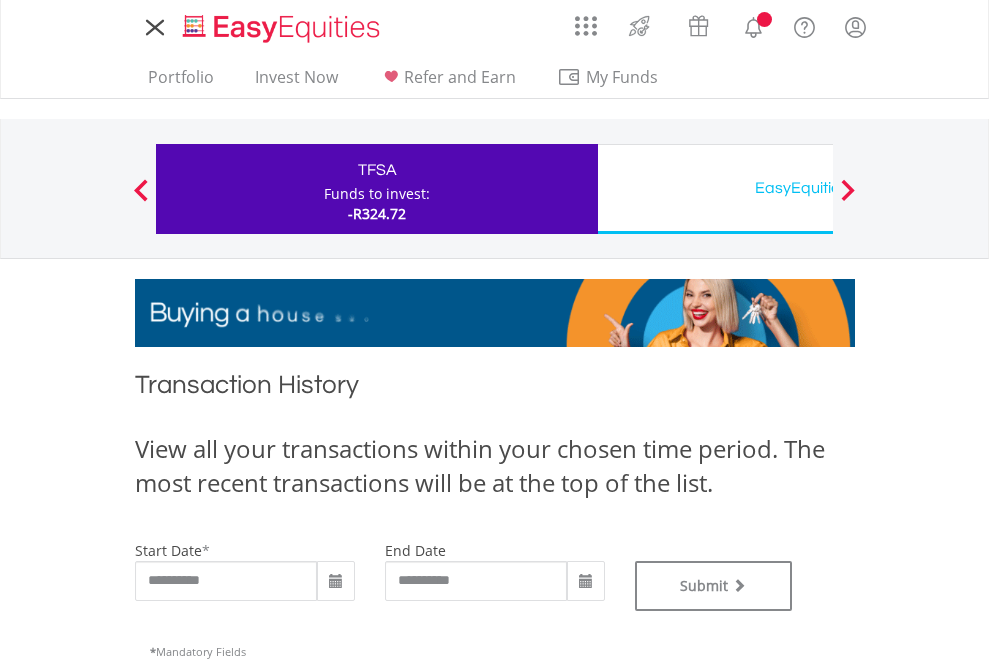 type on "**********" 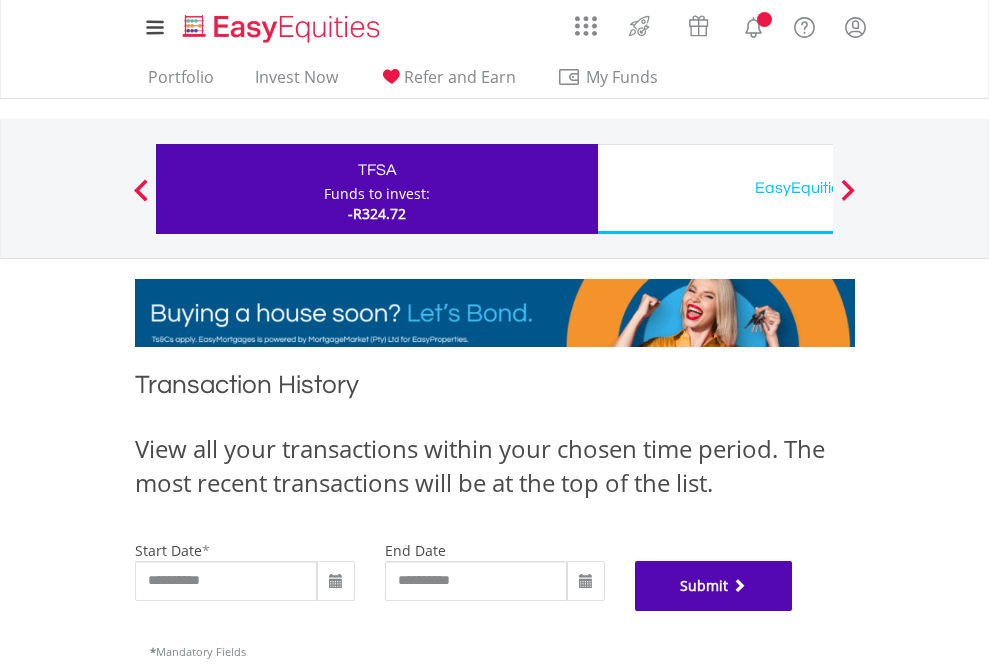 click on "Submit" at bounding box center (714, 586) 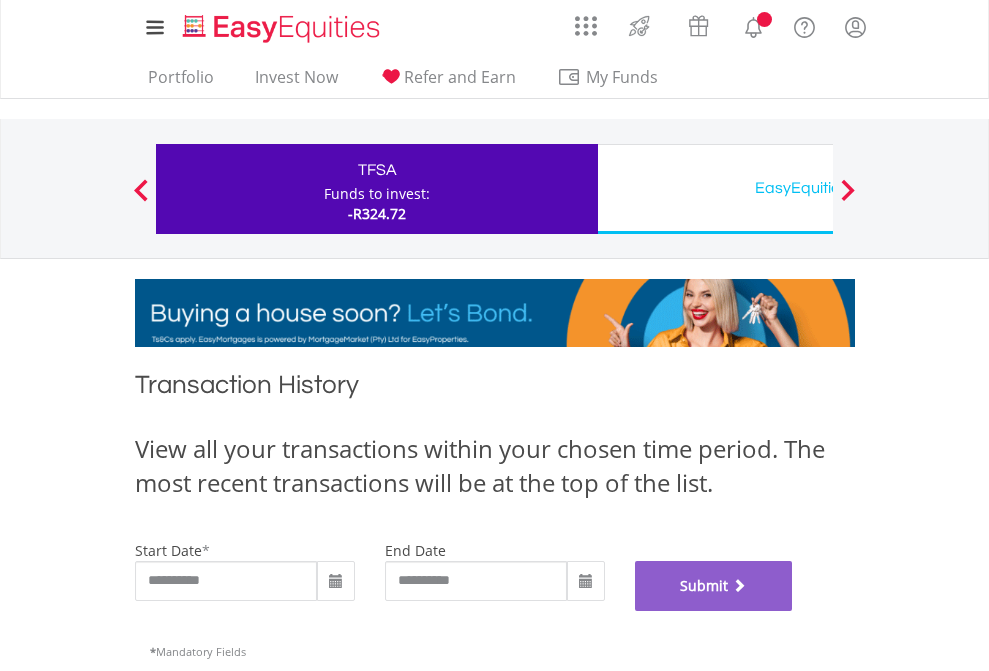 scroll, scrollTop: 811, scrollLeft: 0, axis: vertical 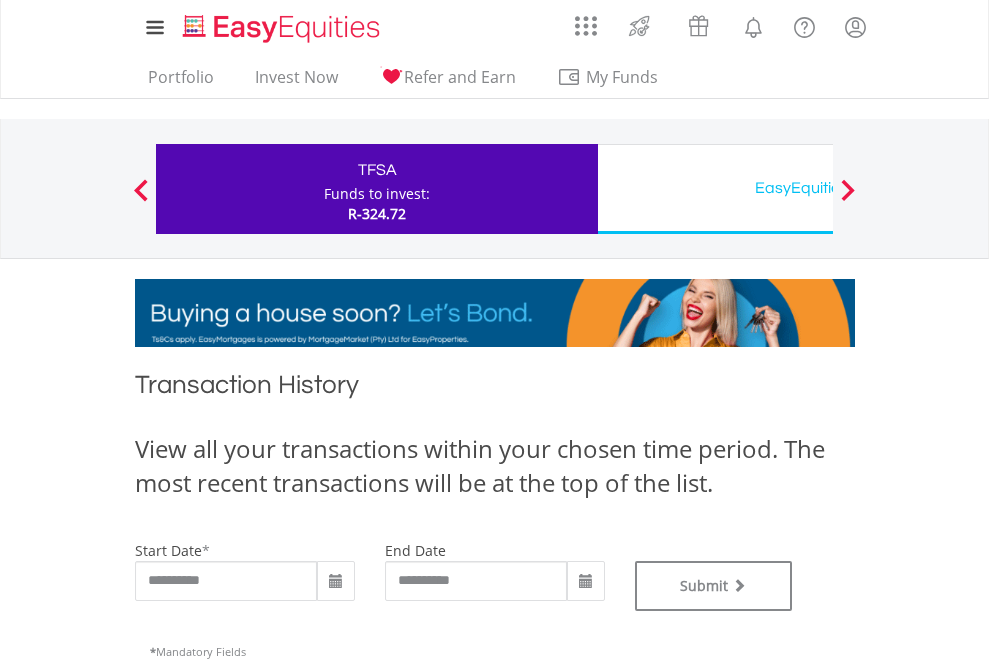 click on "EasyEquities USD" at bounding box center (818, 188) 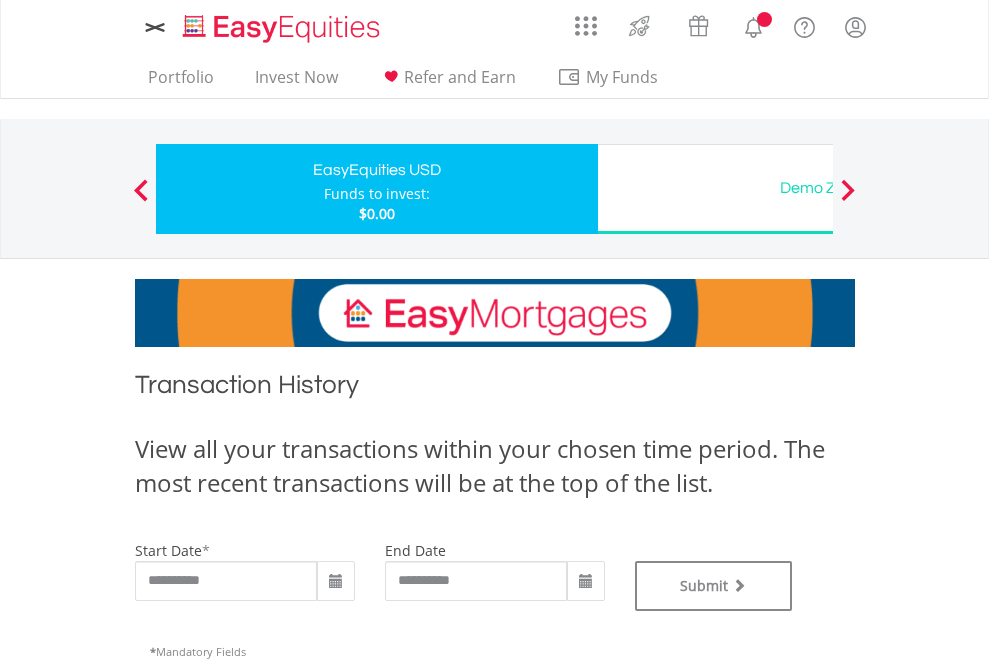 scroll, scrollTop: 0, scrollLeft: 0, axis: both 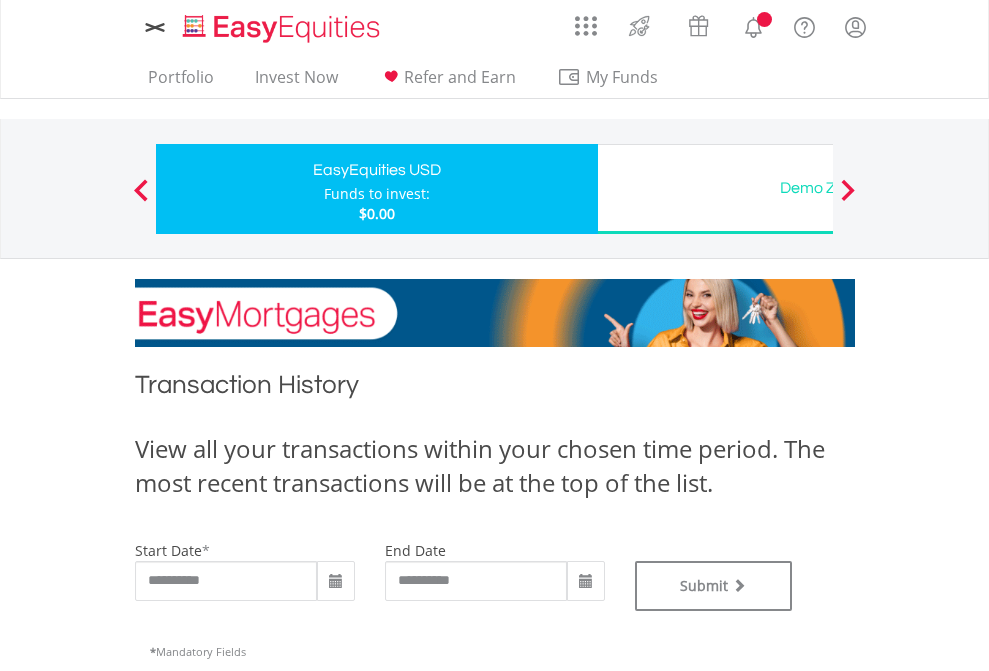 type on "**********" 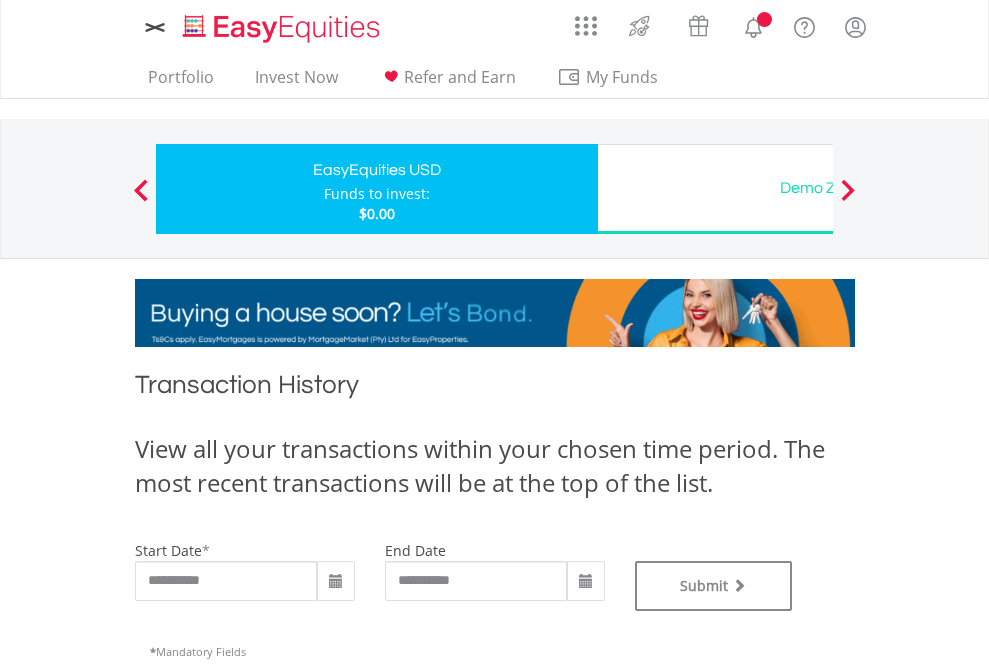 type on "**********" 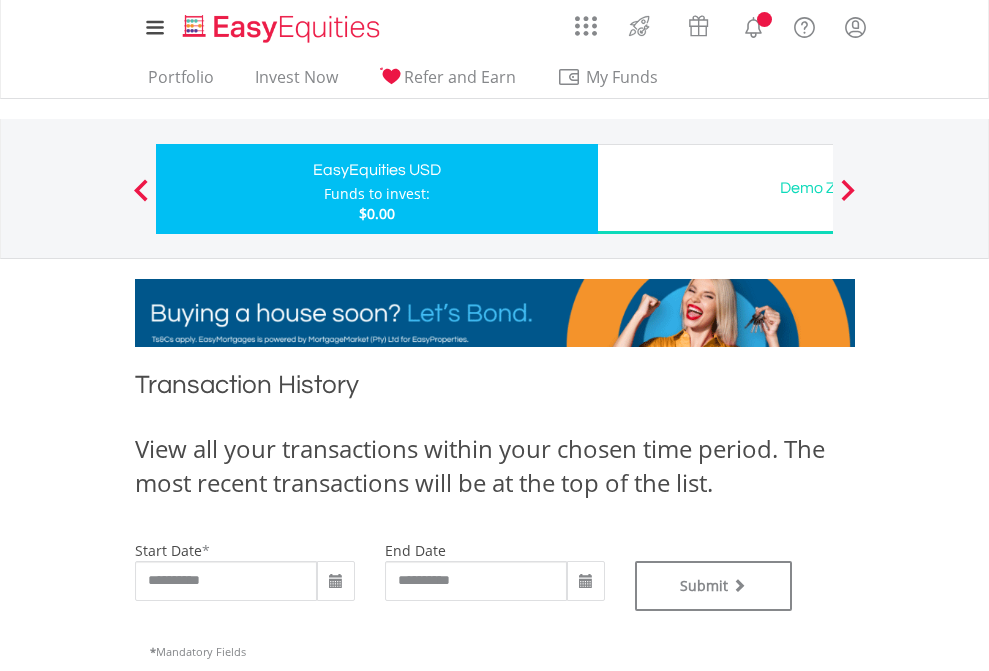 scroll, scrollTop: 811, scrollLeft: 0, axis: vertical 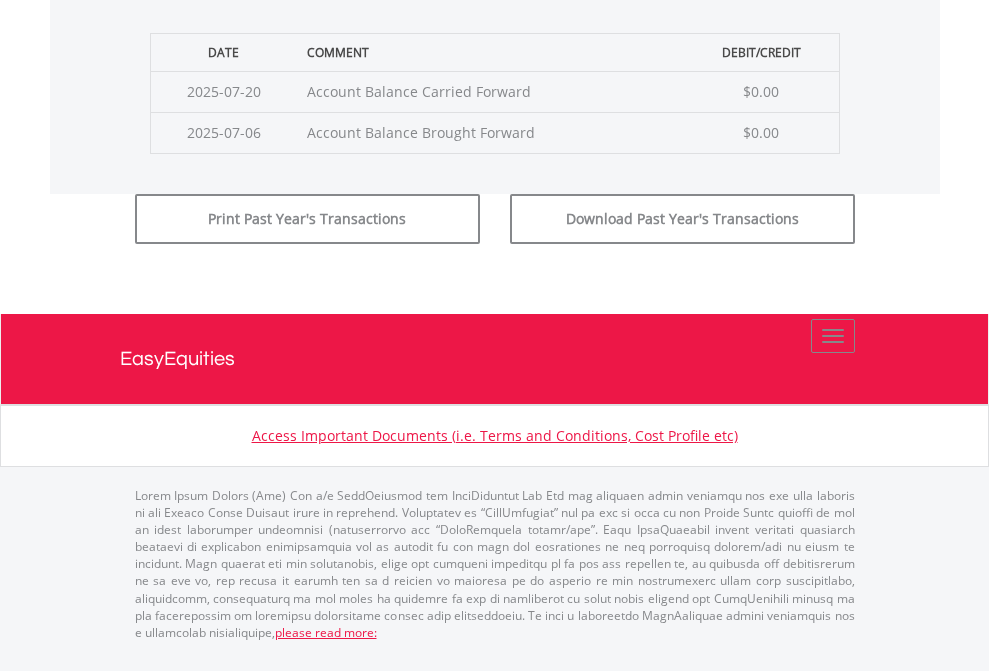 click on "Submit" at bounding box center [714, -183] 